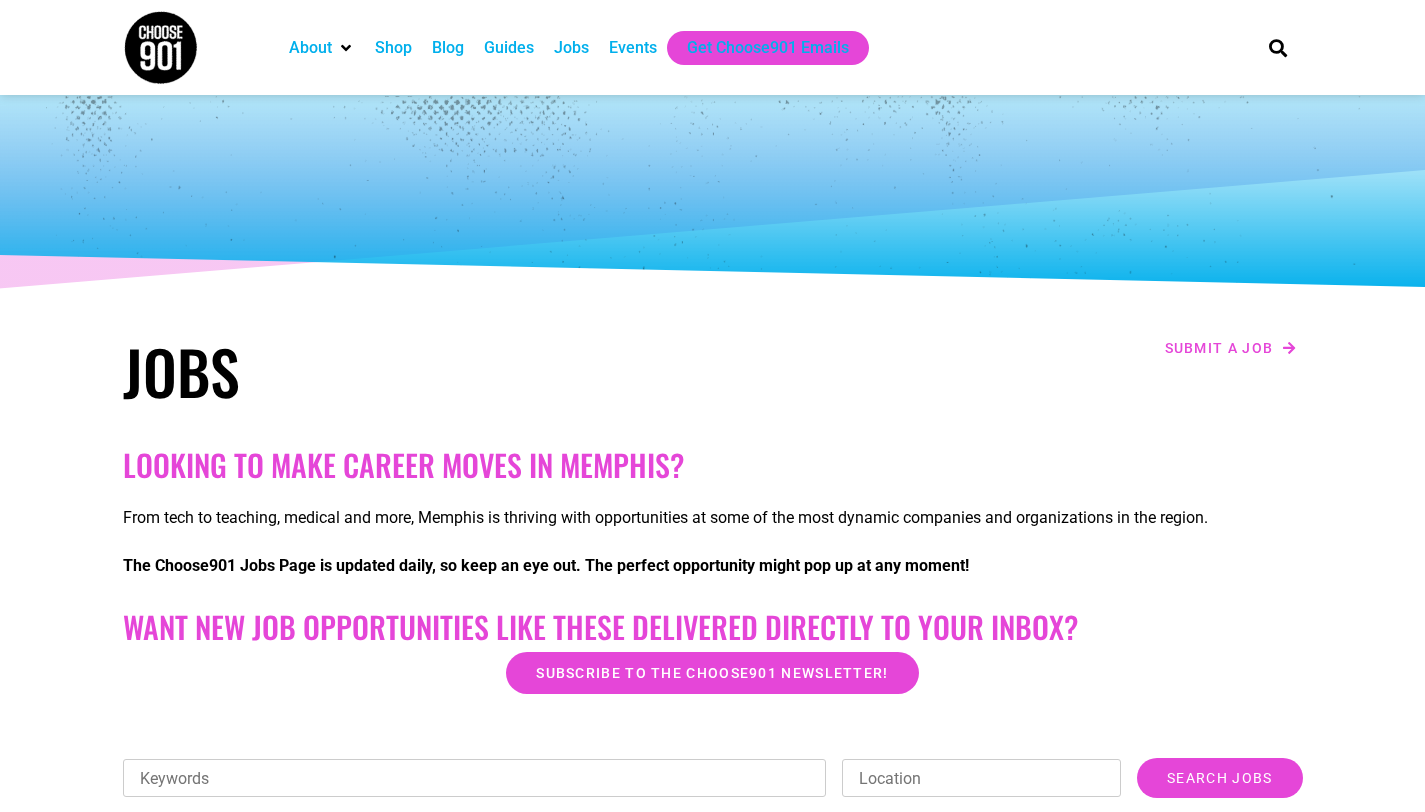 scroll, scrollTop: 0, scrollLeft: 0, axis: both 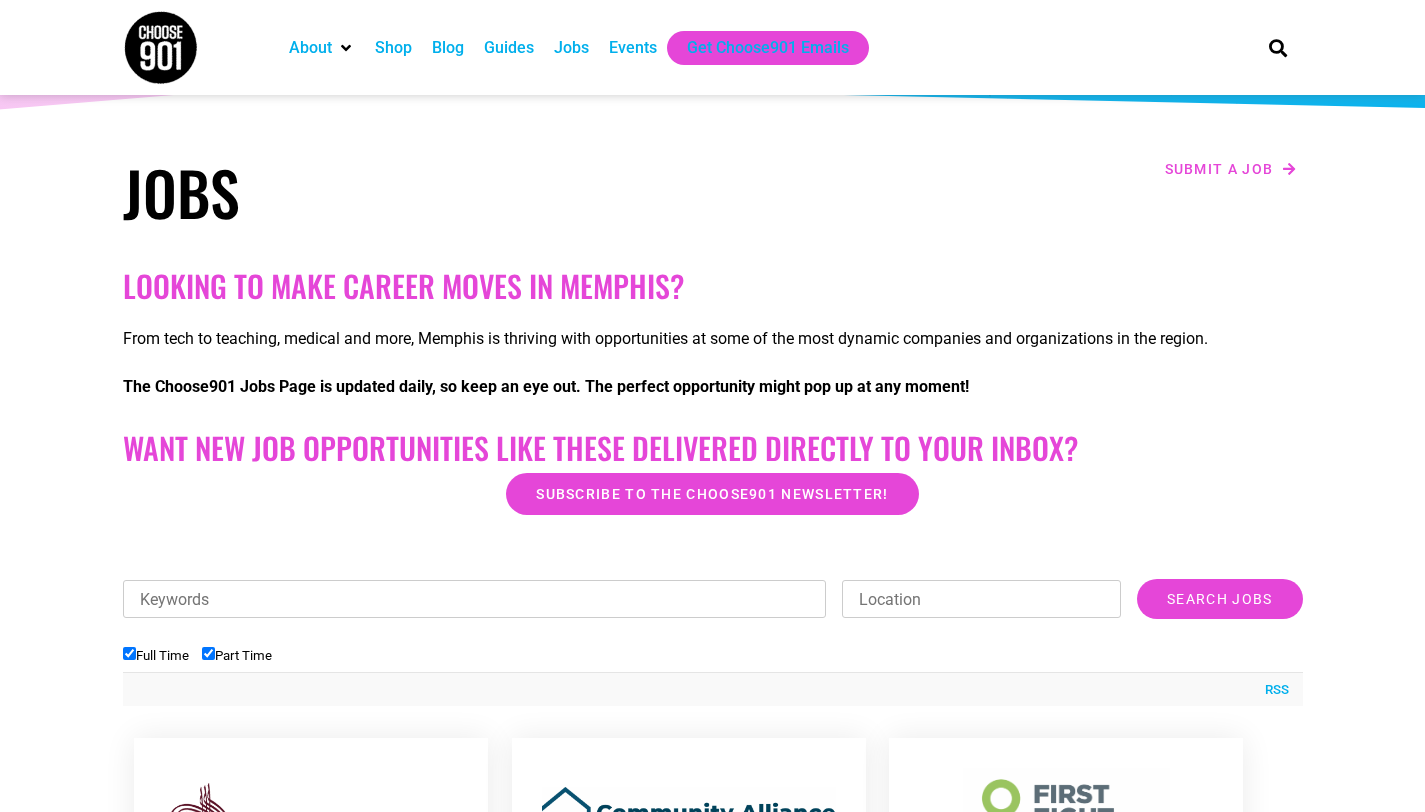 drag, startPoint x: 1439, startPoint y: 146, endPoint x: 1435, endPoint y: 182, distance: 36.221542 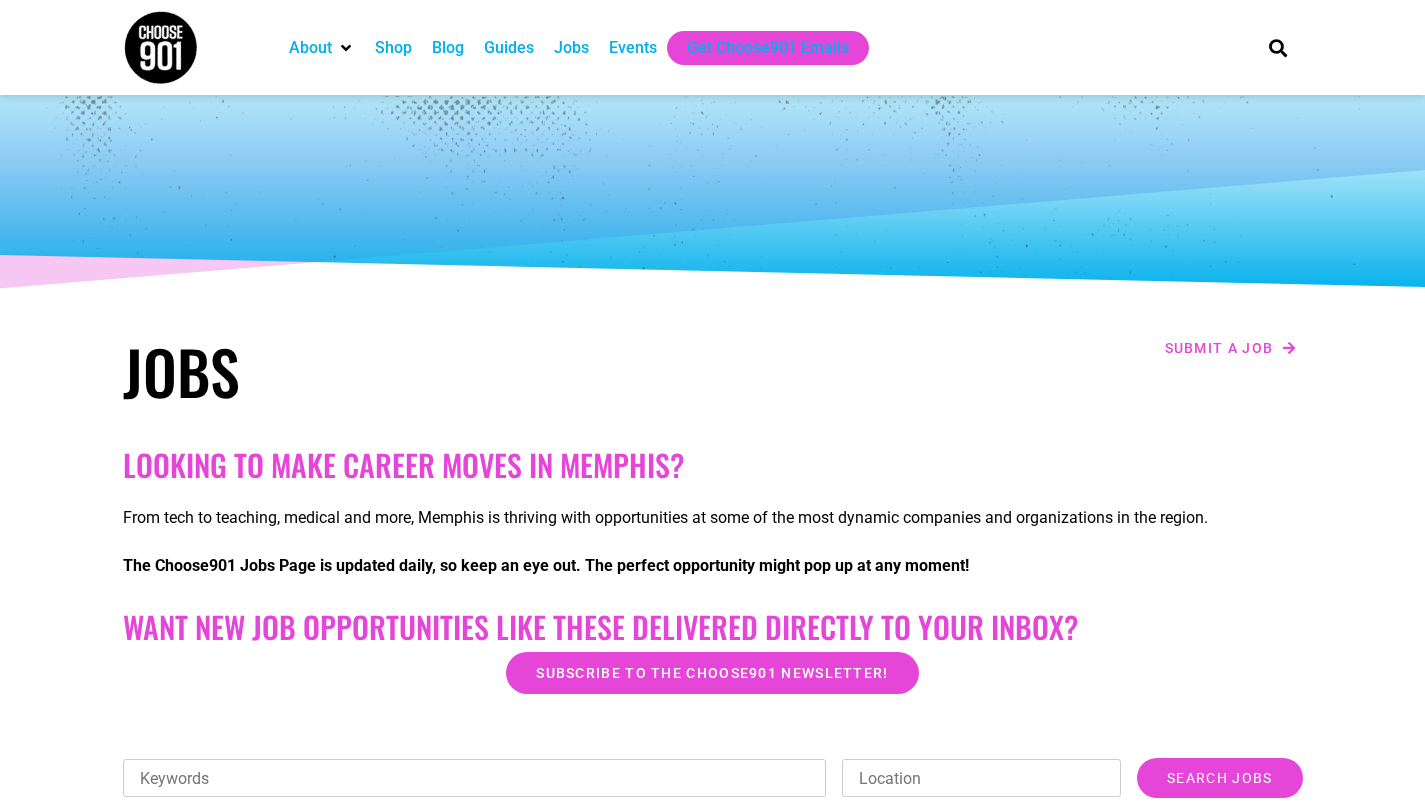 scroll, scrollTop: 0, scrollLeft: 0, axis: both 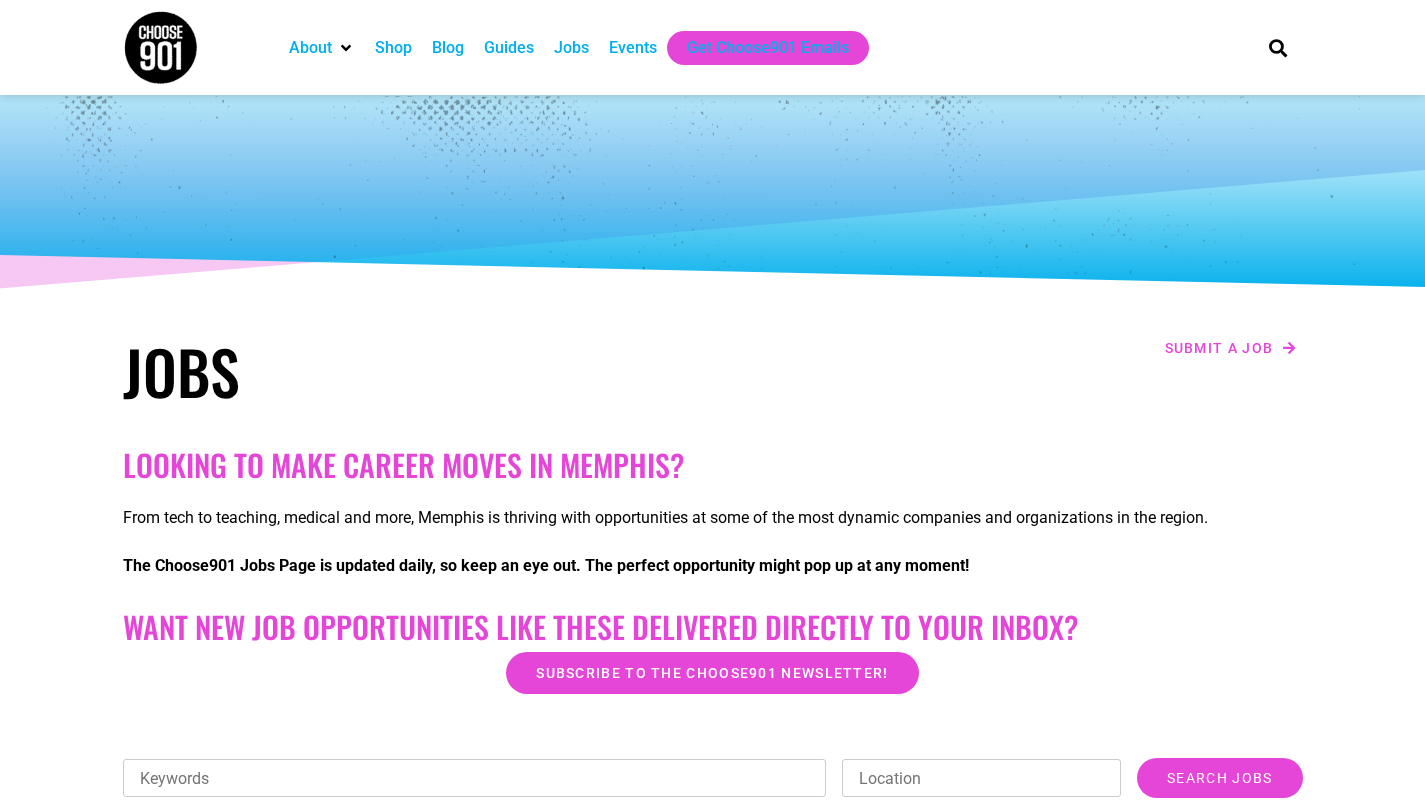 click on "Events" at bounding box center [633, 48] 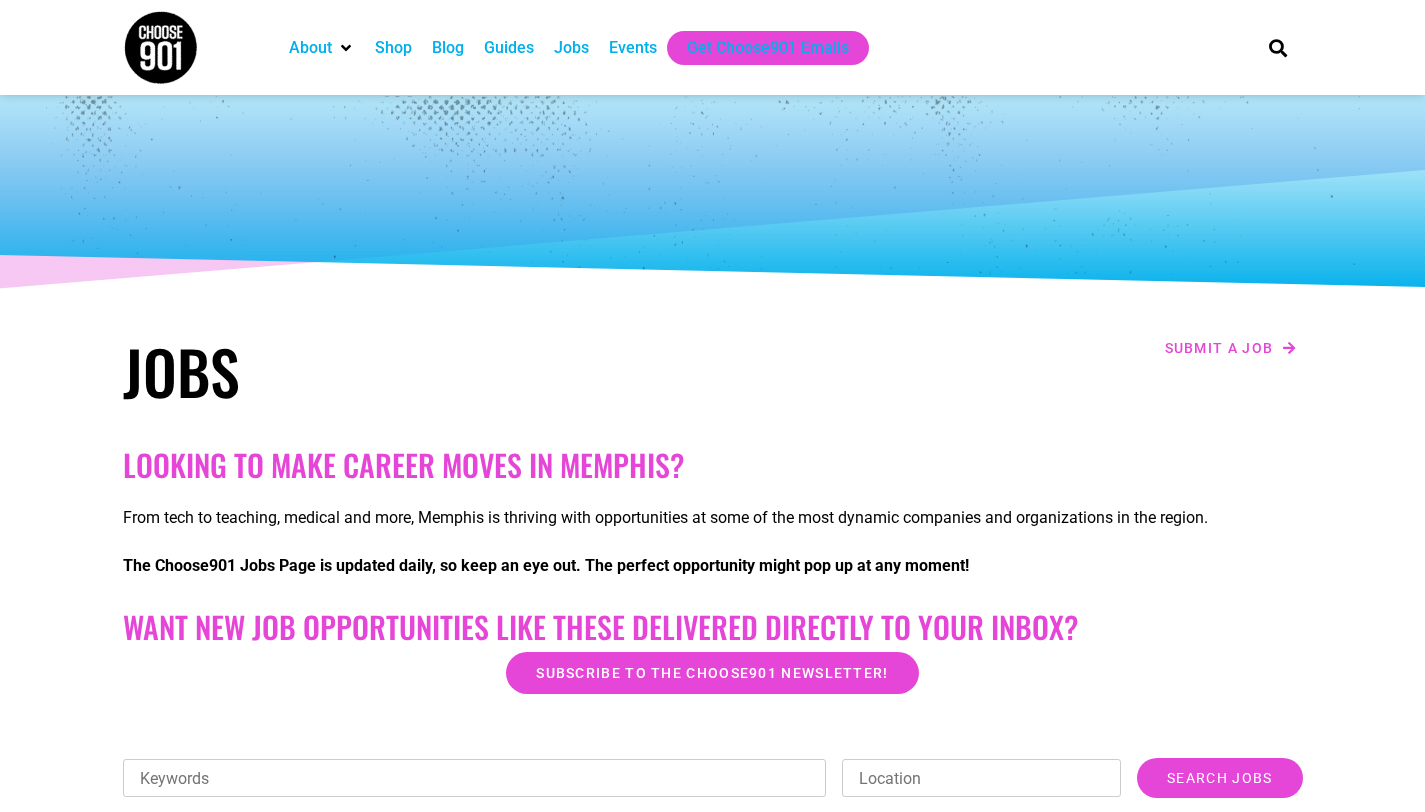 click on "Events" at bounding box center (633, 48) 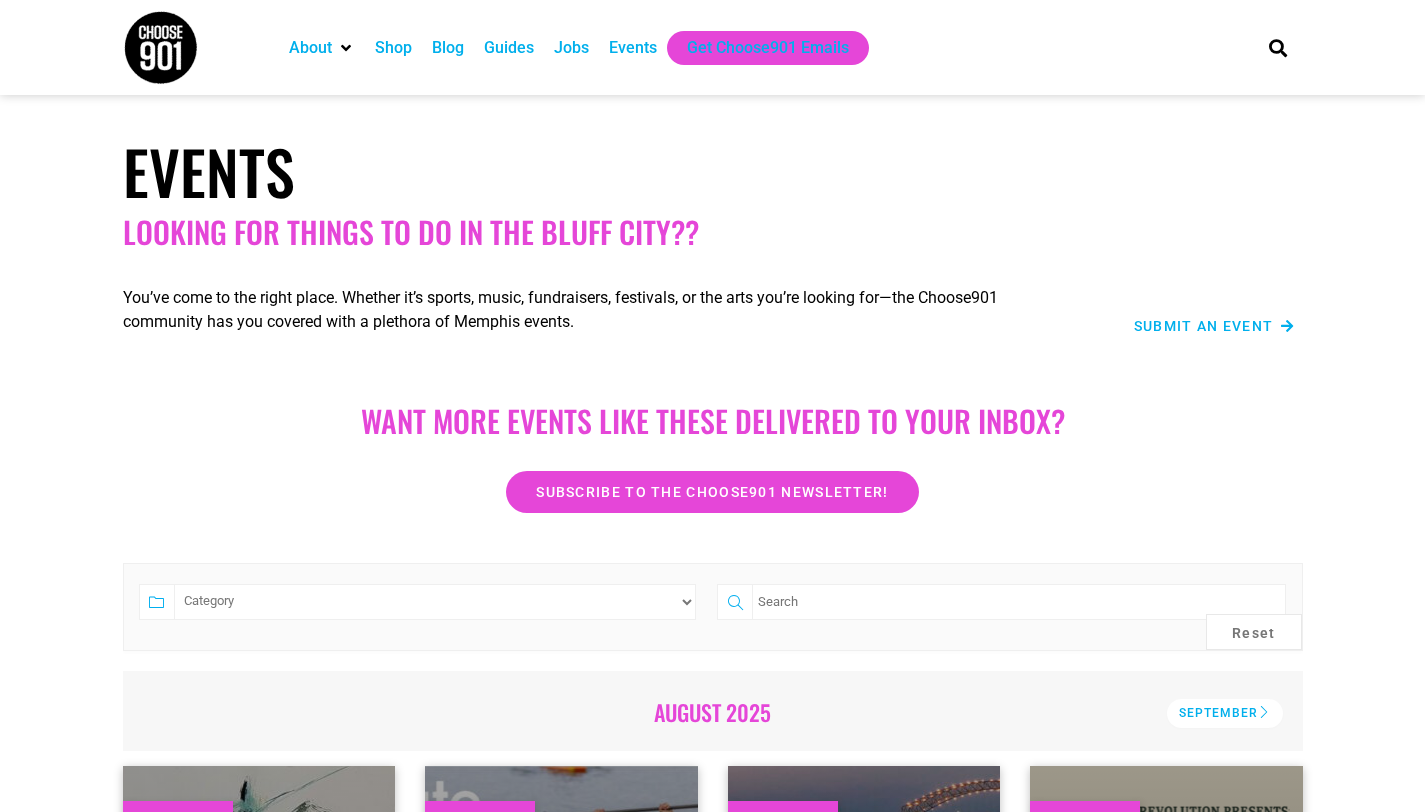 scroll, scrollTop: 0, scrollLeft: 0, axis: both 